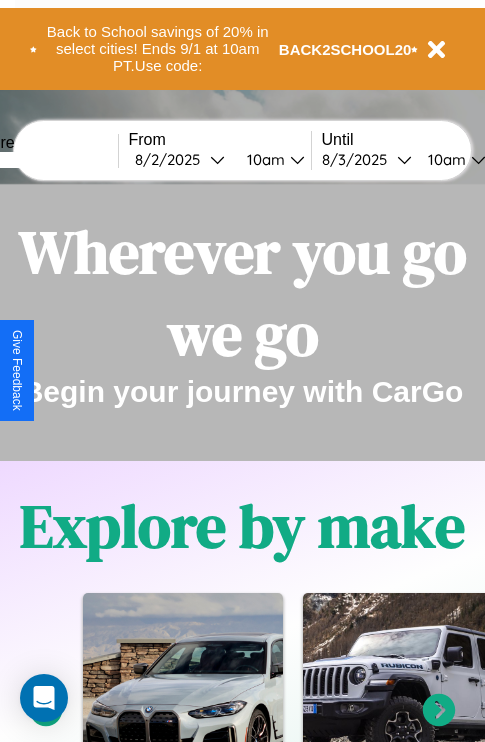scroll, scrollTop: 0, scrollLeft: 0, axis: both 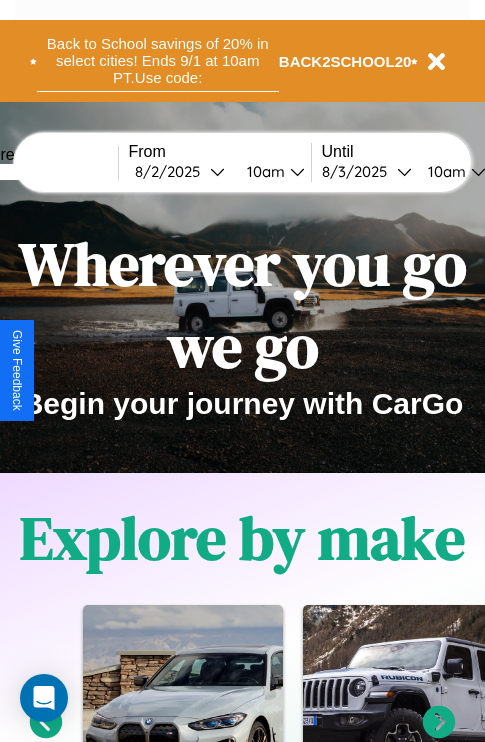 click on "Back to School savings of 20% in select cities! Ends 9/1 at 10am PT.  Use code:" at bounding box center [158, 61] 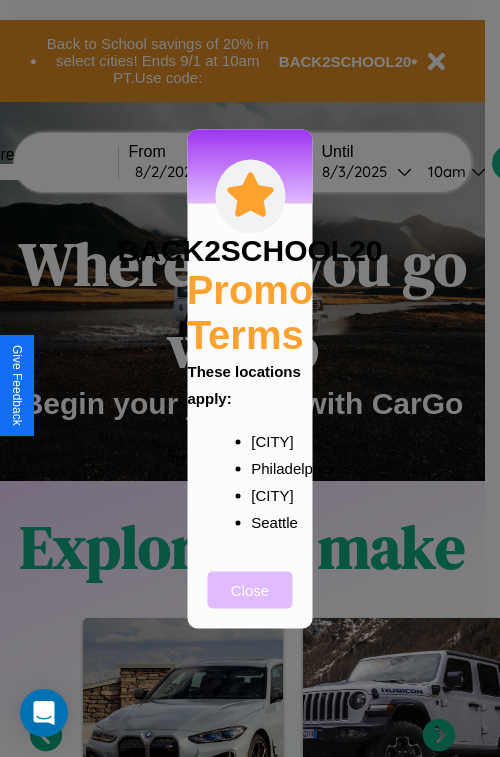 click on "Close" at bounding box center [250, 589] 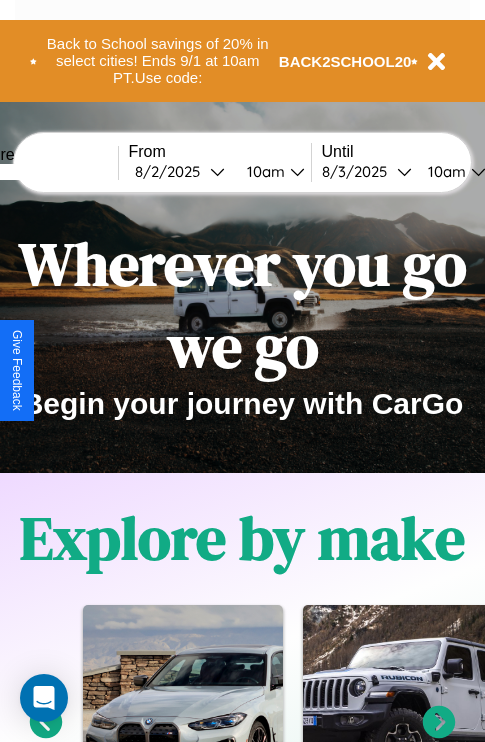 click at bounding box center [43, 172] 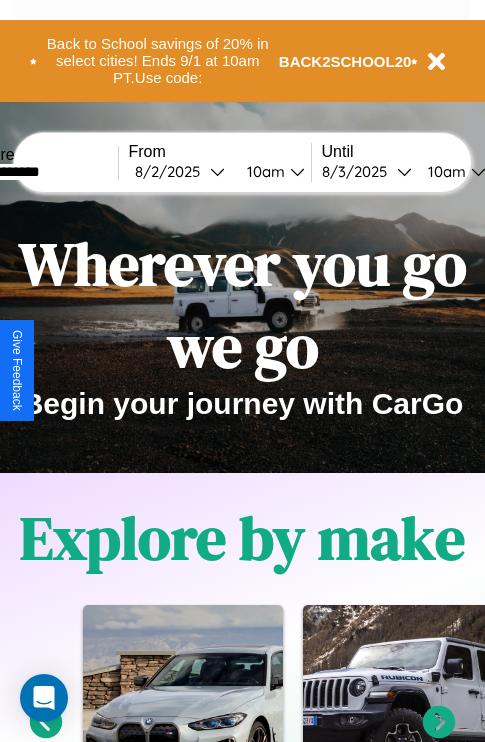 type on "**********" 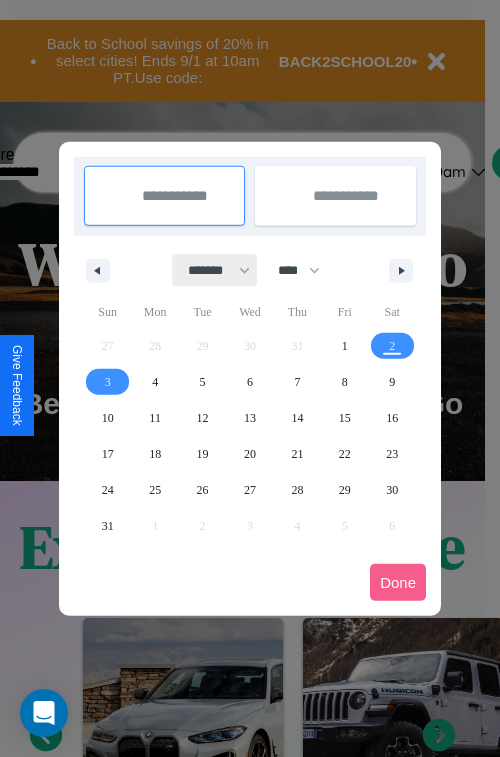 click on "******* ******** ***** ***** *** **** **** ****** ********* ******* ******** ********" at bounding box center [215, 270] 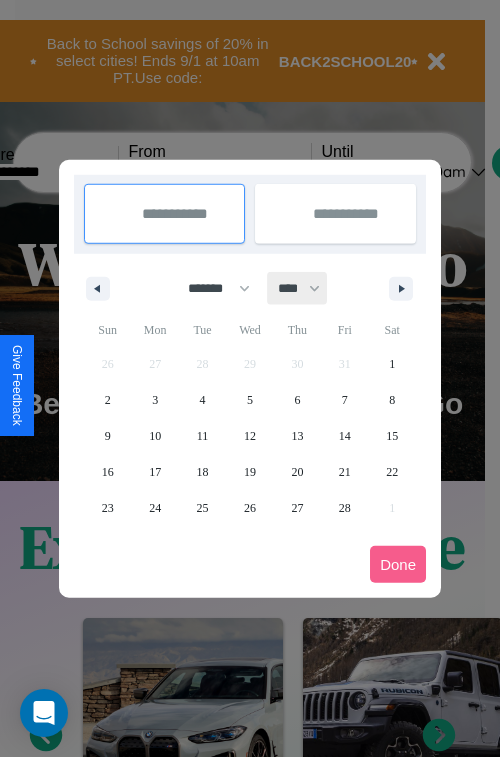 click on "**** **** **** **** **** **** **** **** **** **** **** **** **** **** **** **** **** **** **** **** **** **** **** **** **** **** **** **** **** **** **** **** **** **** **** **** **** **** **** **** **** **** **** **** **** **** **** **** **** **** **** **** **** **** **** **** **** **** **** **** **** **** **** **** **** **** **** **** **** **** **** **** **** **** **** **** **** **** **** **** **** **** **** **** **** **** **** **** **** **** **** **** **** **** **** **** **** **** **** **** **** **** **** **** **** **** **** **** **** **** **** **** **** **** **** **** **** **** **** **** ****" at bounding box center [298, 288] 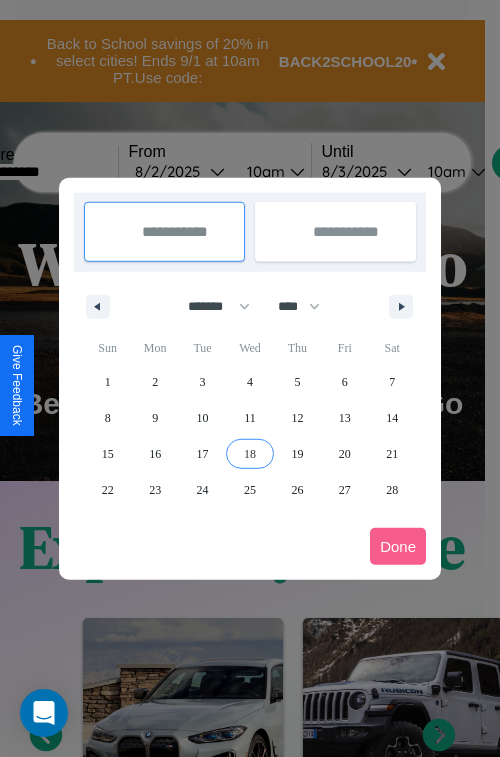 click on "18" at bounding box center (250, 454) 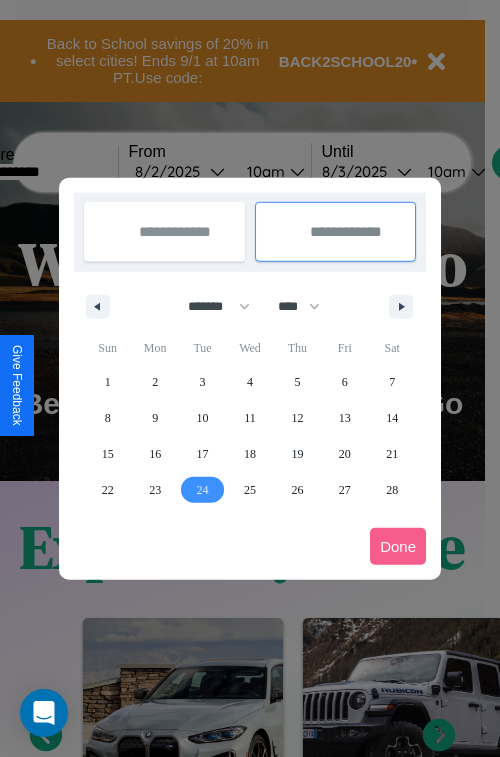 click on "24" at bounding box center [203, 490] 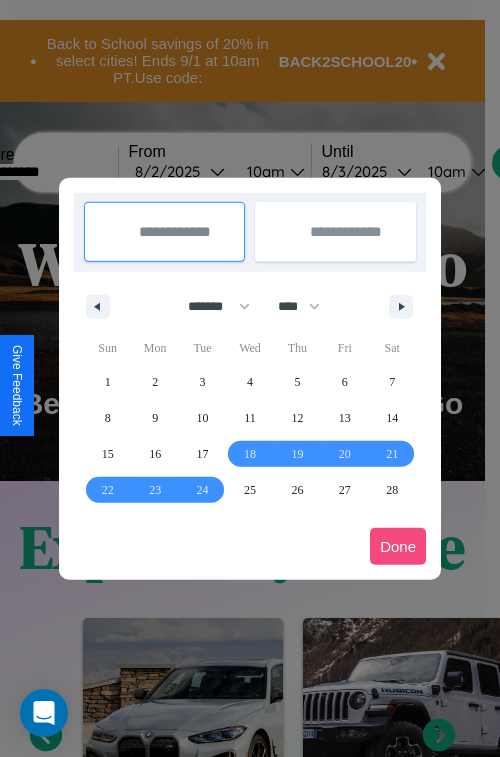 click on "Done" at bounding box center (398, 546) 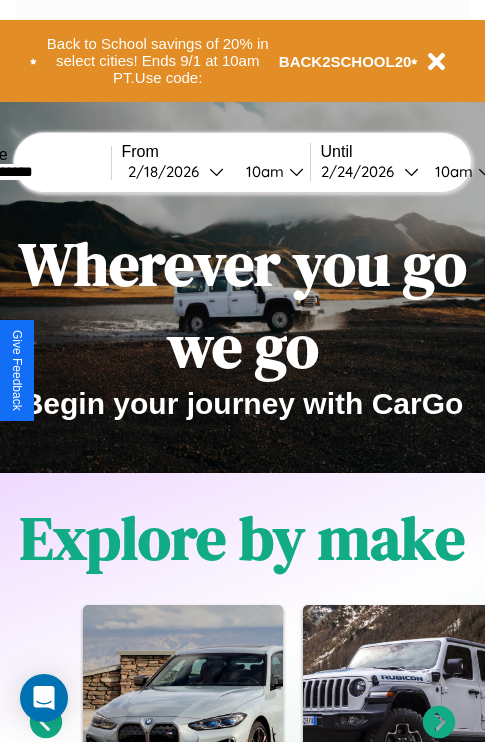 click on "10am" at bounding box center [262, 171] 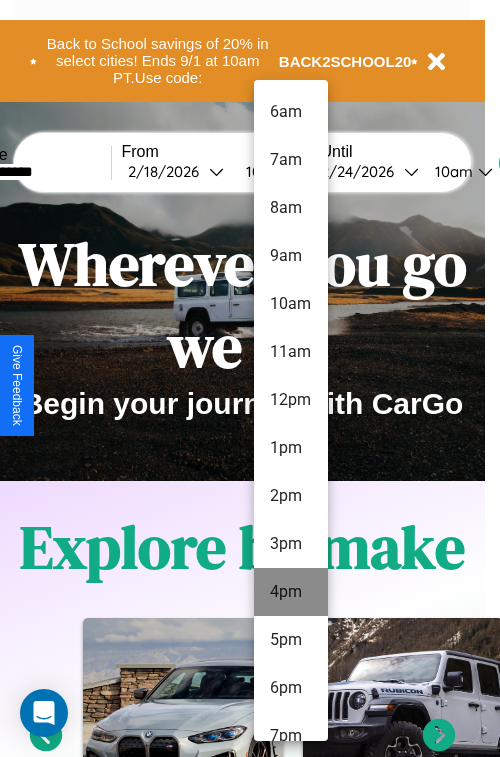 click on "4pm" at bounding box center [291, 592] 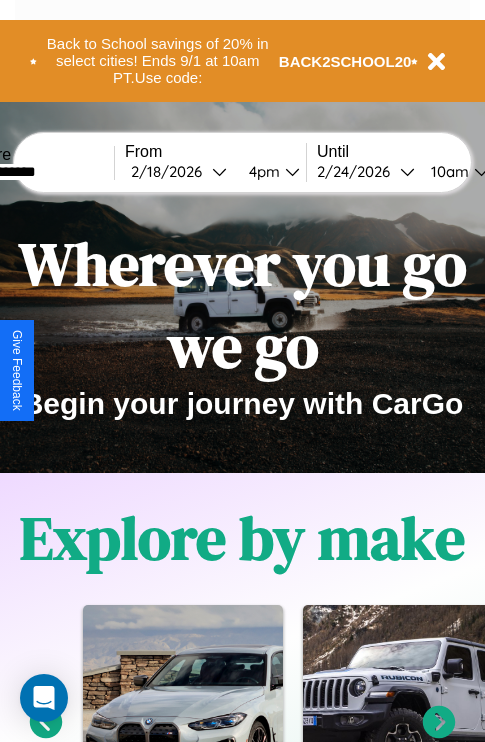 scroll, scrollTop: 0, scrollLeft: 72, axis: horizontal 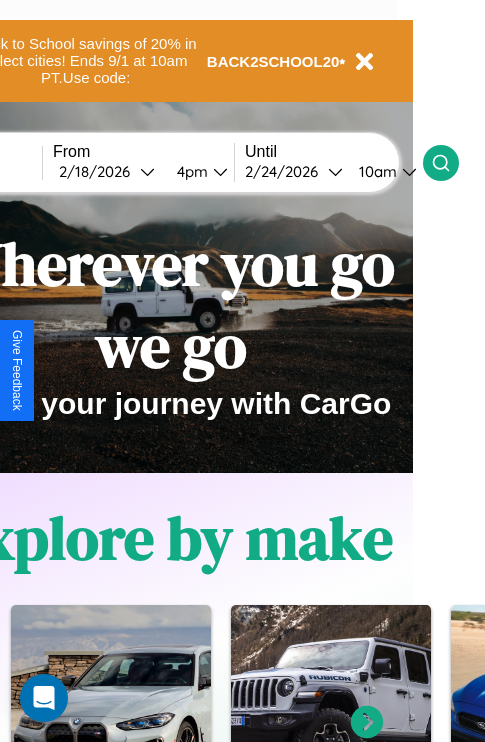 click 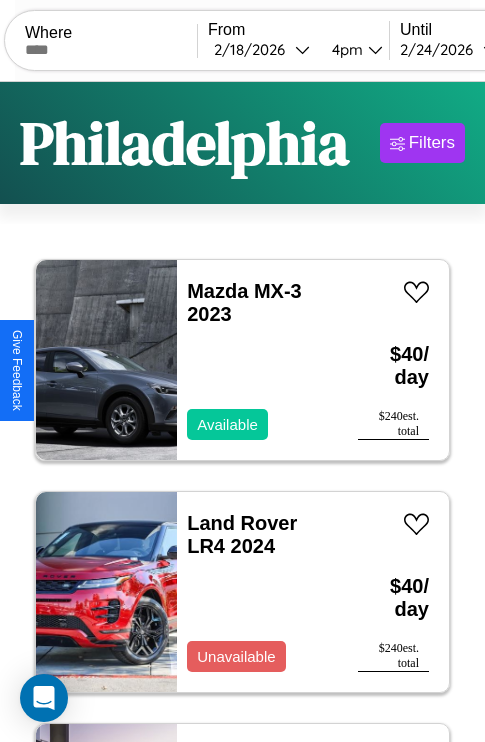 scroll, scrollTop: 89, scrollLeft: 0, axis: vertical 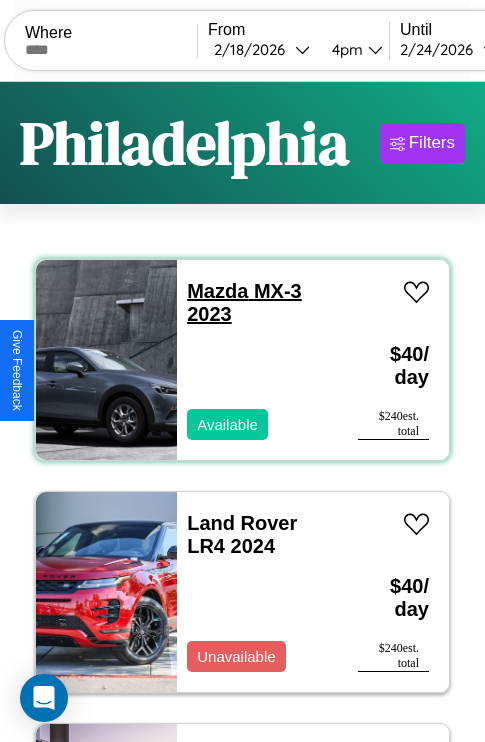 click on "Mazda   MX-3   2023" at bounding box center [244, 302] 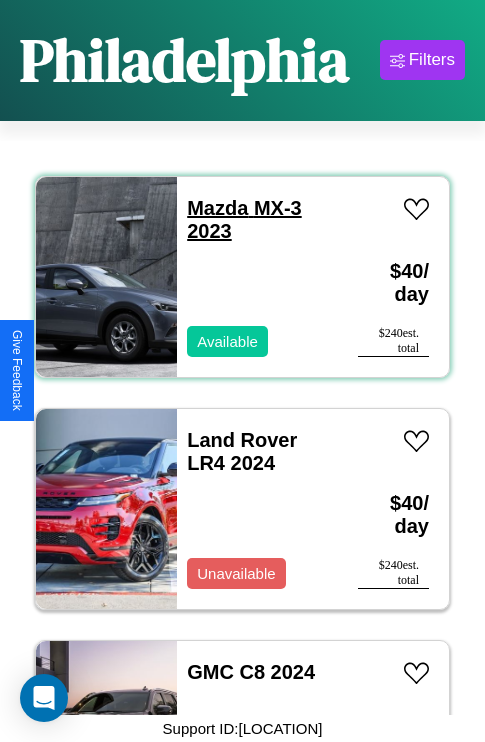 scroll, scrollTop: 225, scrollLeft: 0, axis: vertical 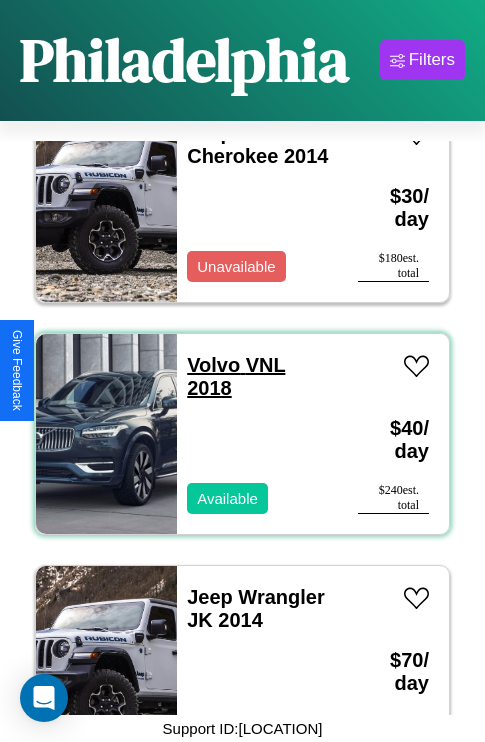 click on "Volvo   VNL   2018" at bounding box center (236, 376) 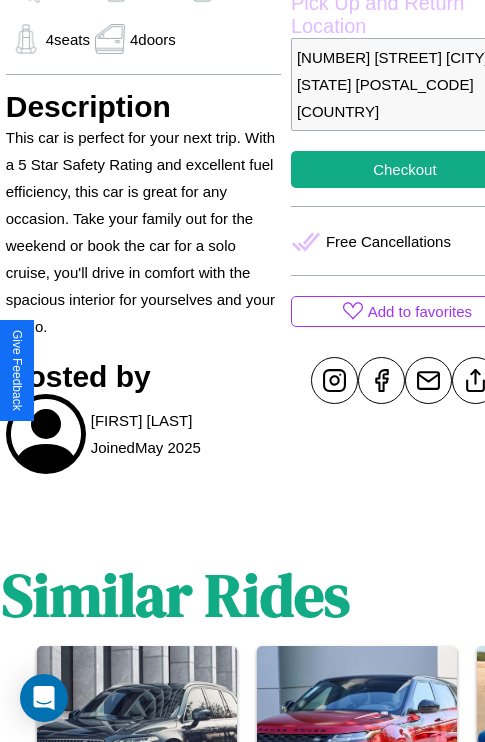 scroll, scrollTop: 735, scrollLeft: 68, axis: both 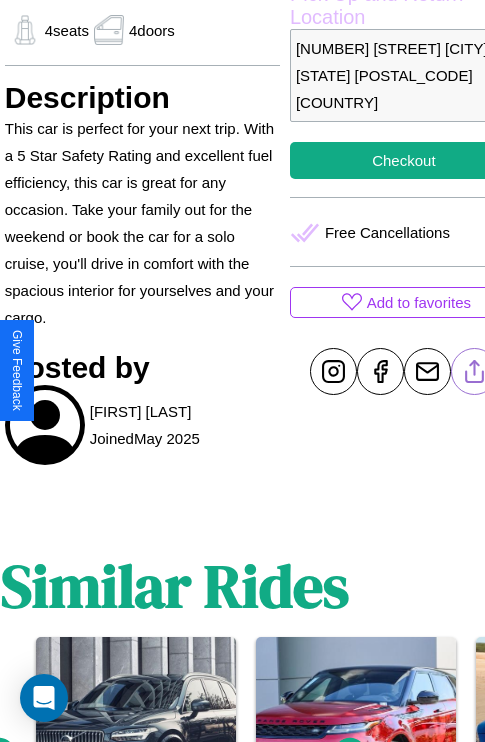 click 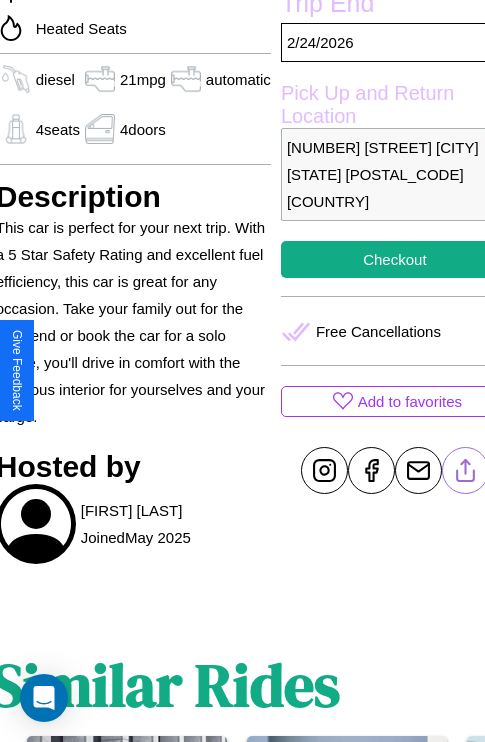 scroll, scrollTop: 524, scrollLeft: 88, axis: both 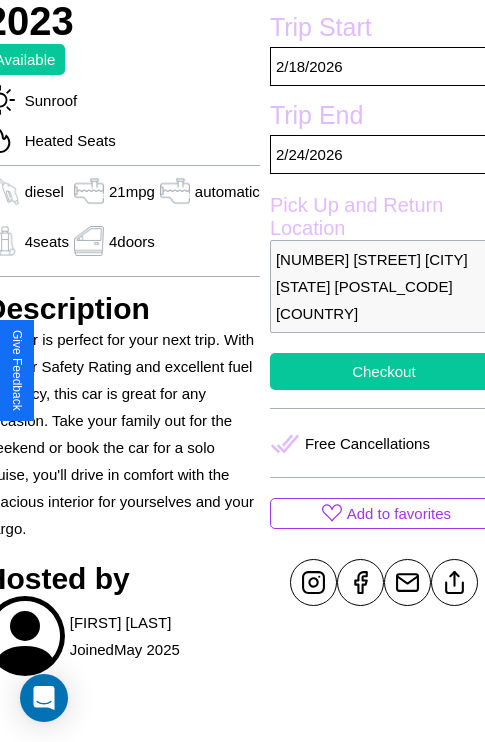 click on "Checkout" at bounding box center [384, 371] 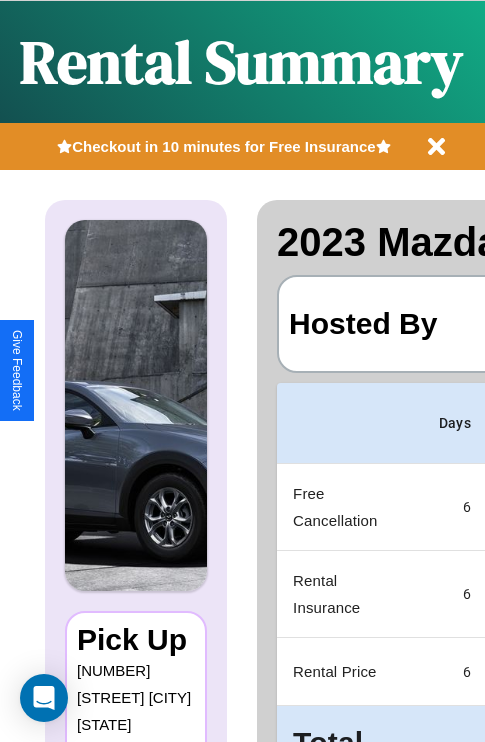 scroll, scrollTop: 106, scrollLeft: 403, axis: both 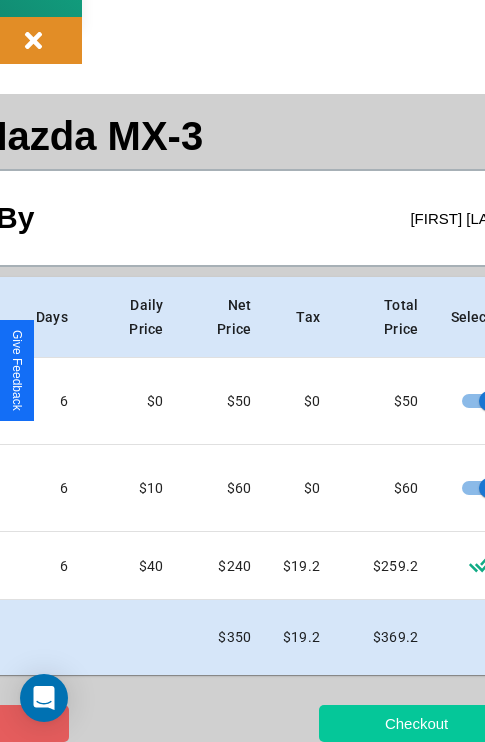 click on "Checkout" at bounding box center (416, 723) 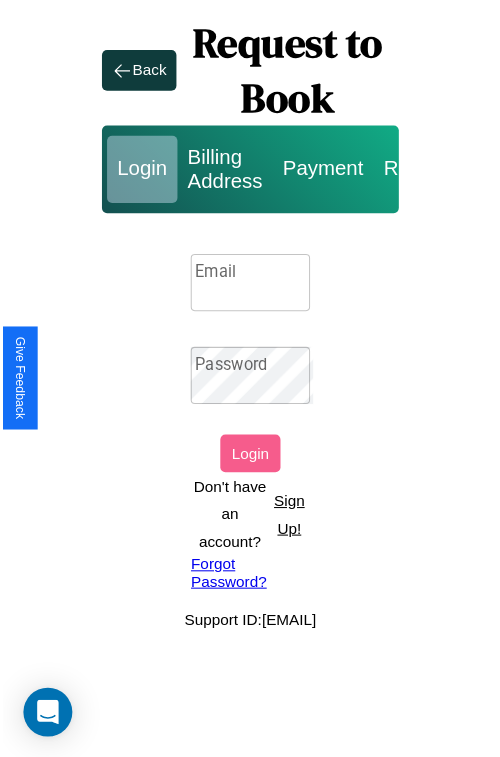 scroll, scrollTop: 0, scrollLeft: 0, axis: both 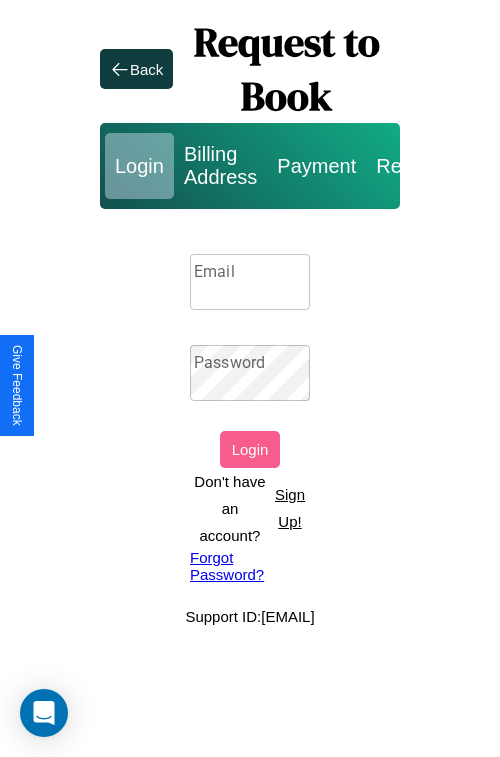 click on "Sign Up!" at bounding box center (290, 508) 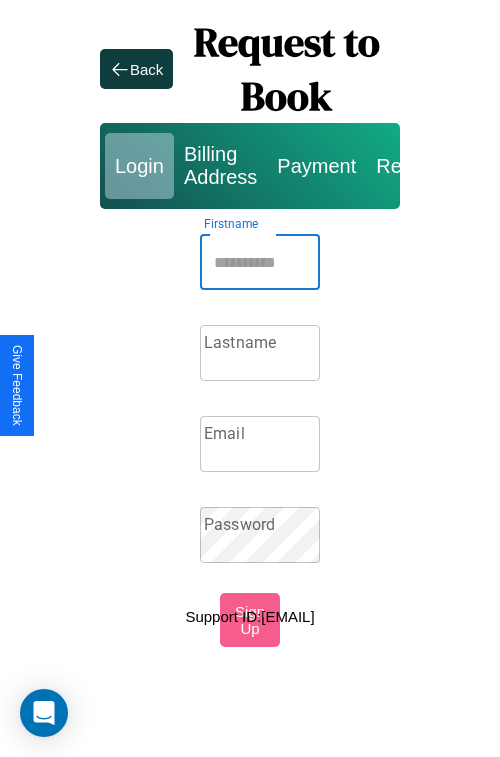 click on "Firstname" at bounding box center [260, 262] 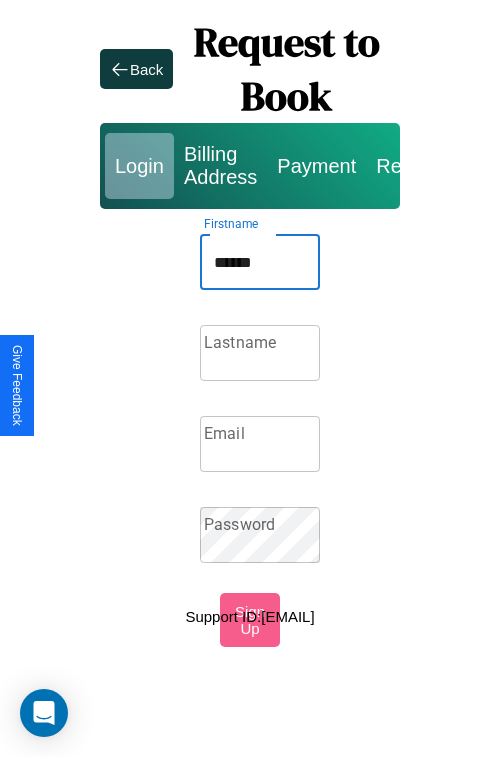 type on "******" 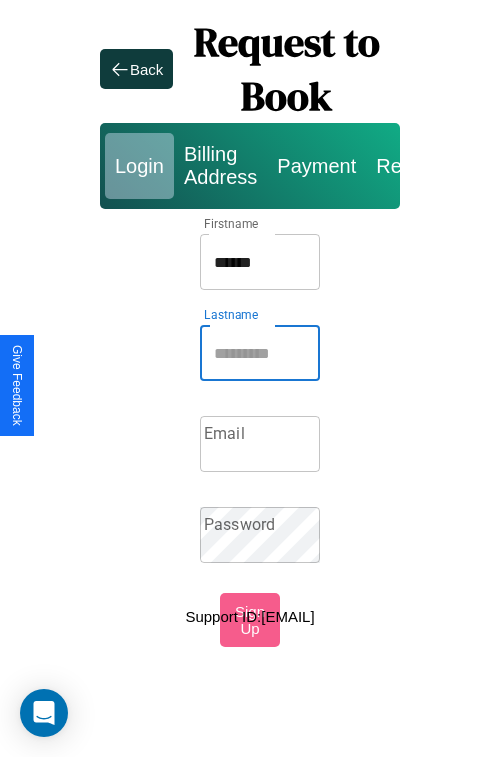 click on "Lastname" at bounding box center (260, 353) 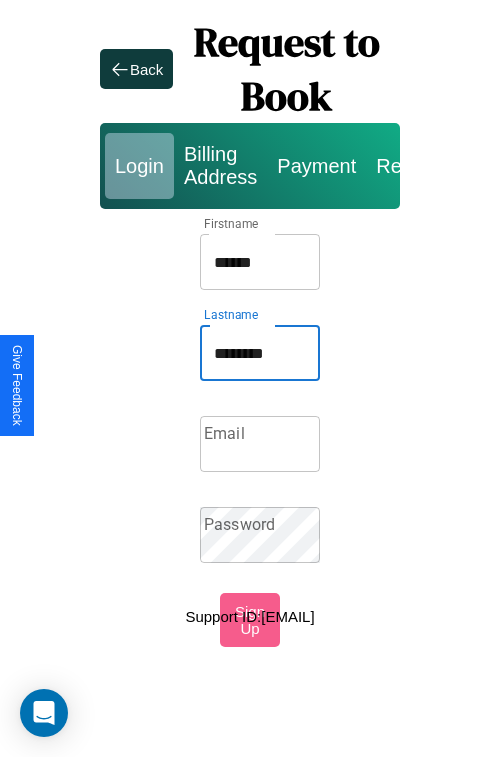 type on "********" 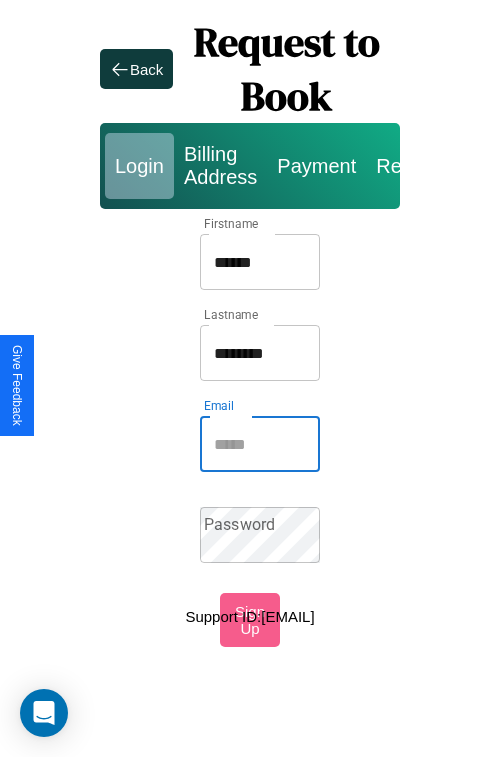 click on "Email" at bounding box center [260, 444] 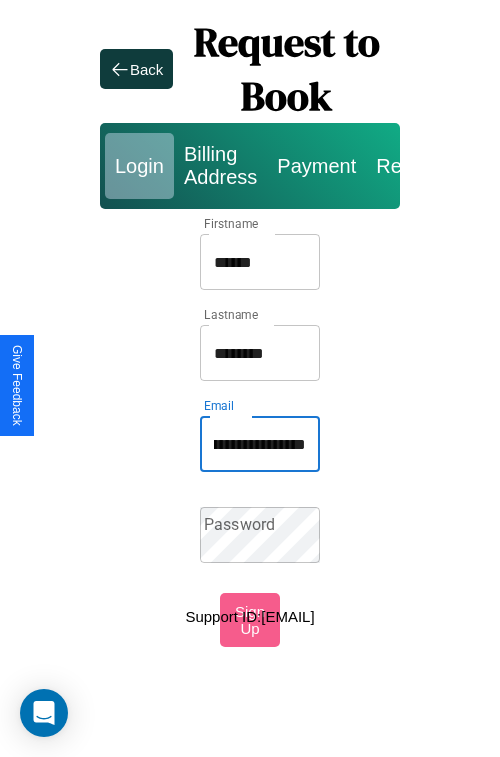 scroll, scrollTop: 0, scrollLeft: 117, axis: horizontal 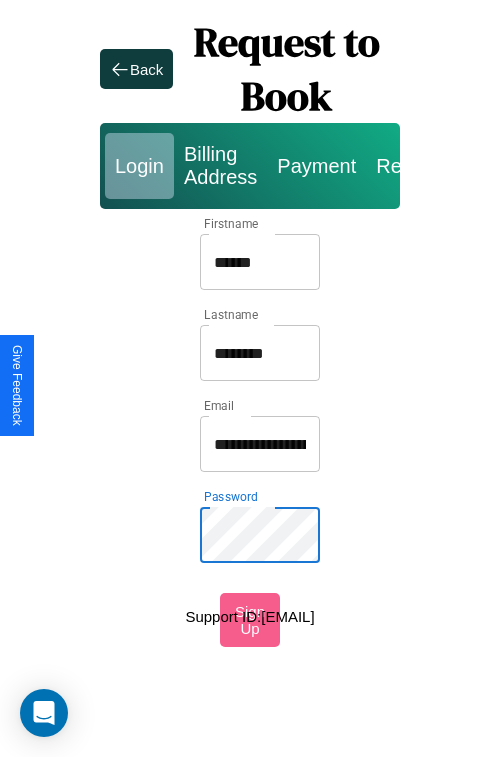 click on "******" at bounding box center (260, 262) 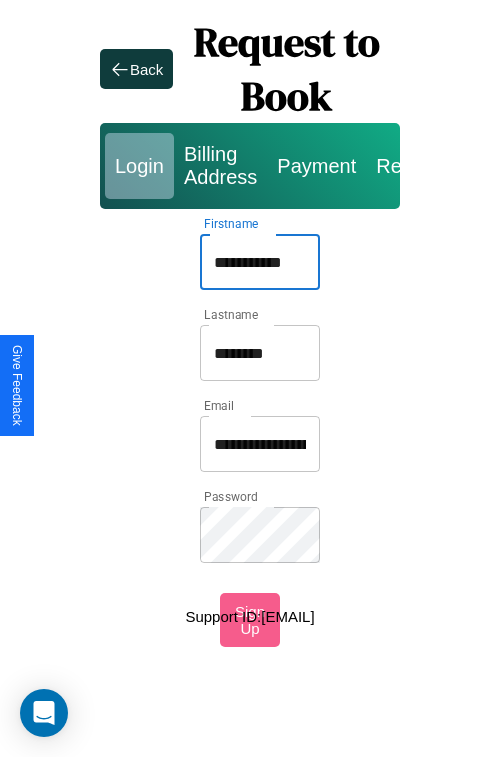 type on "**********" 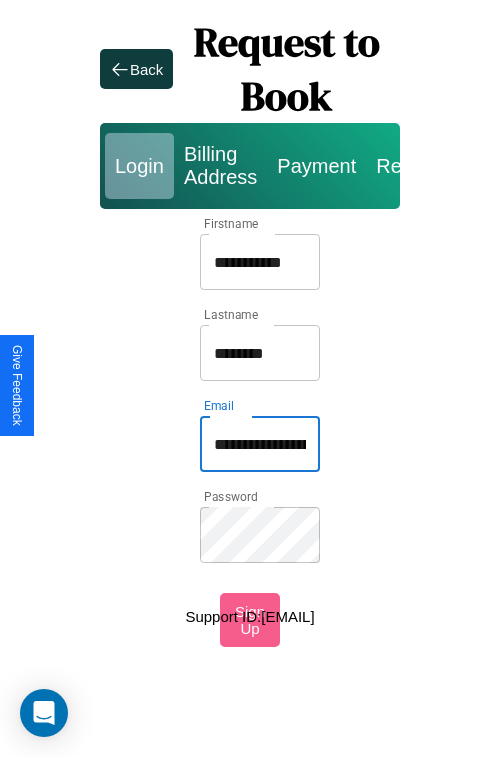 click on "**********" at bounding box center [260, 444] 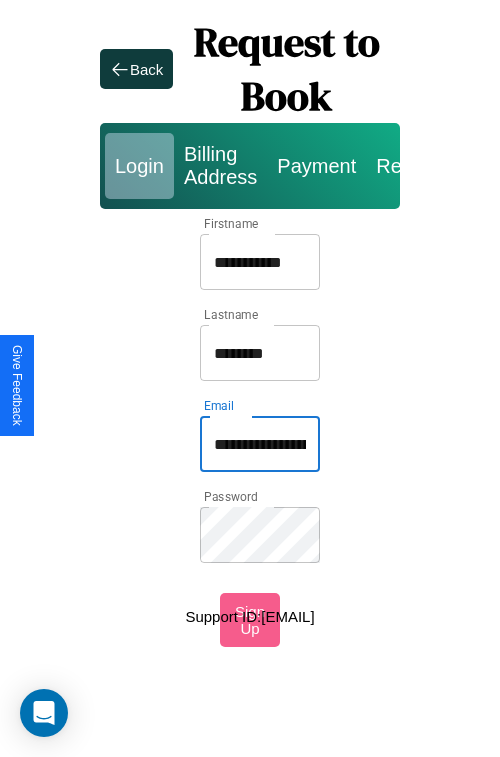 type on "**********" 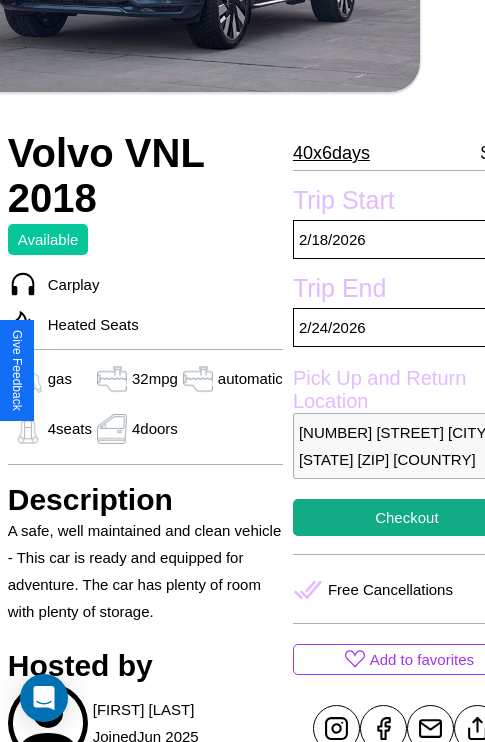 scroll, scrollTop: 380, scrollLeft: 84, axis: both 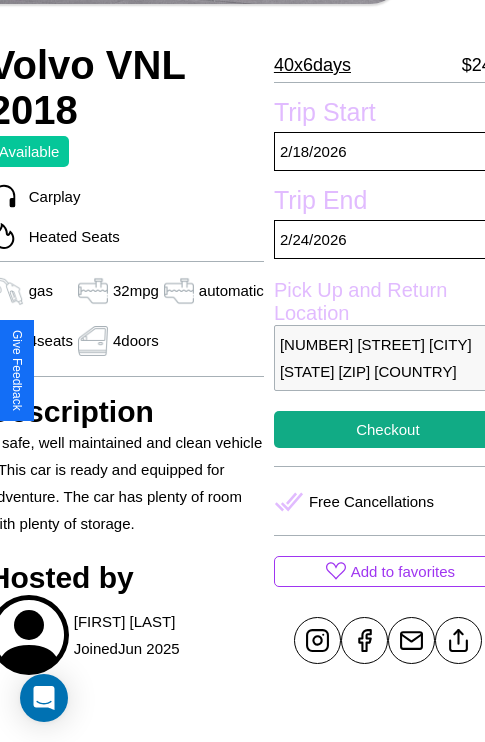 click on "5097 School Street  Philadelphia Pennsylvania 51640 United States" at bounding box center (388, 358) 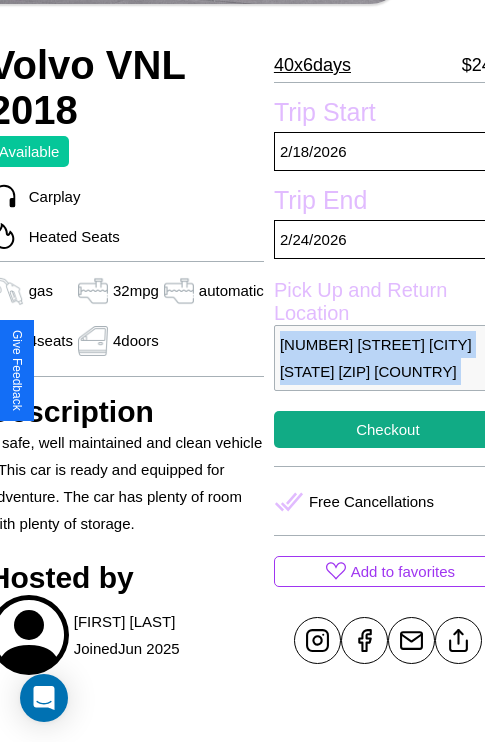 click on "5097 School Street  Philadelphia Pennsylvania 51640 United States" at bounding box center (388, 358) 